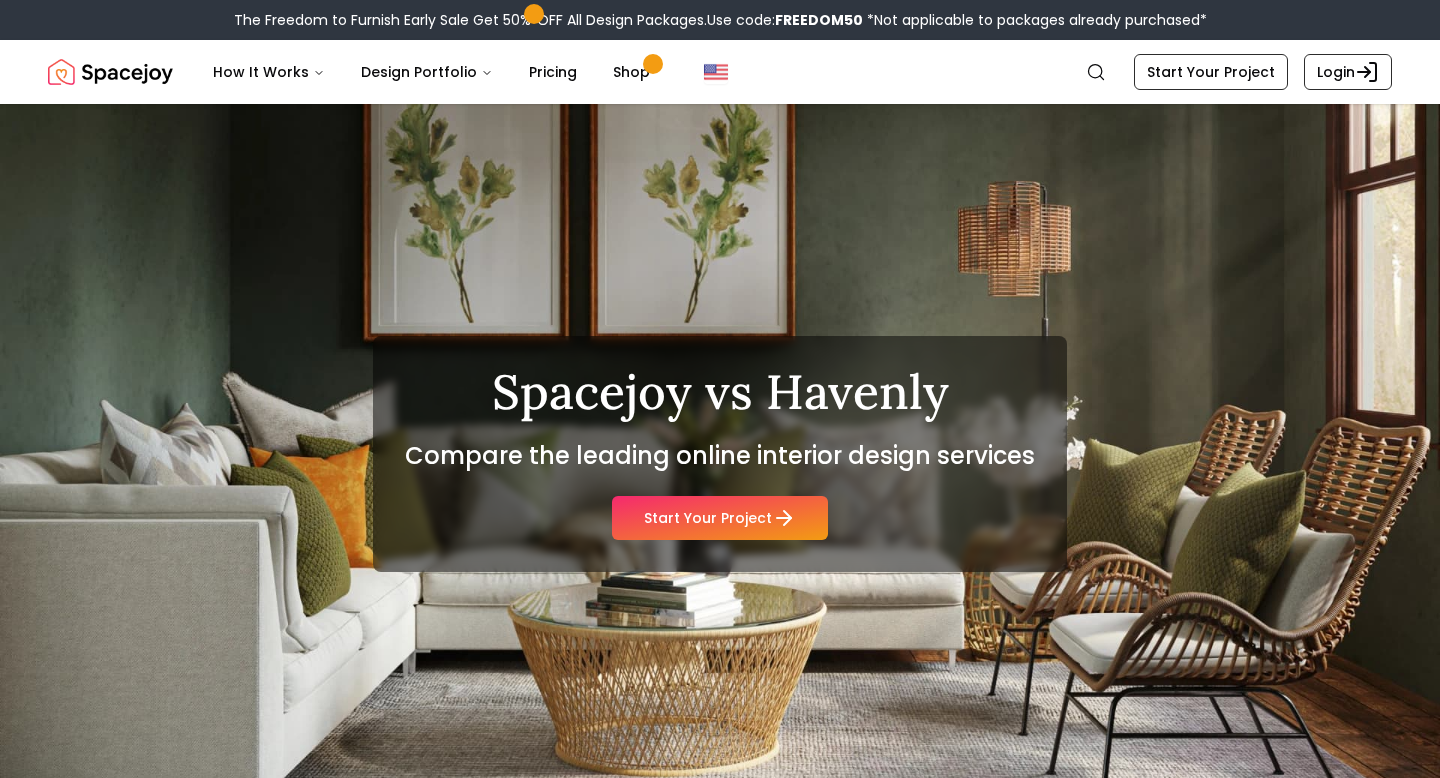 scroll, scrollTop: 0, scrollLeft: 0, axis: both 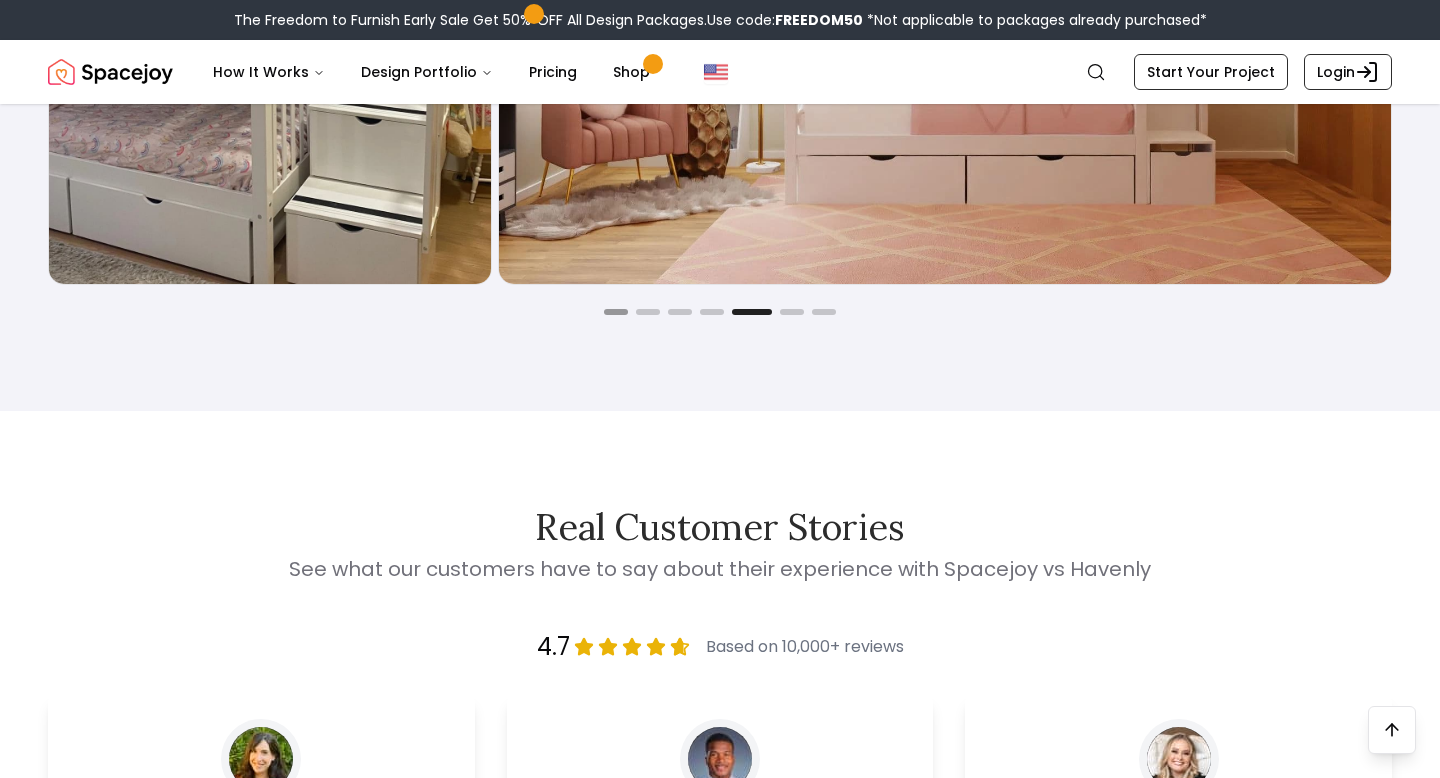 click at bounding box center [616, 312] 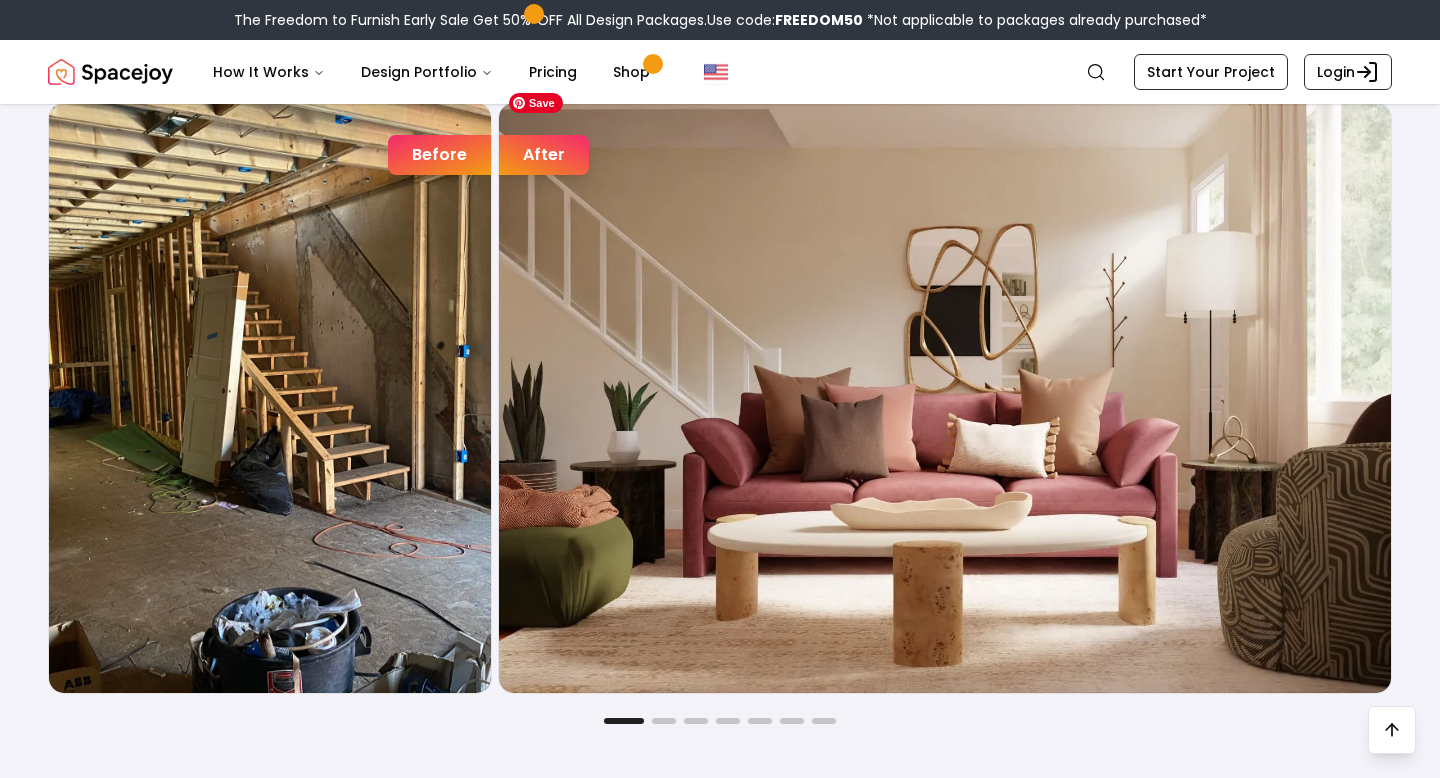 scroll, scrollTop: 1950, scrollLeft: 0, axis: vertical 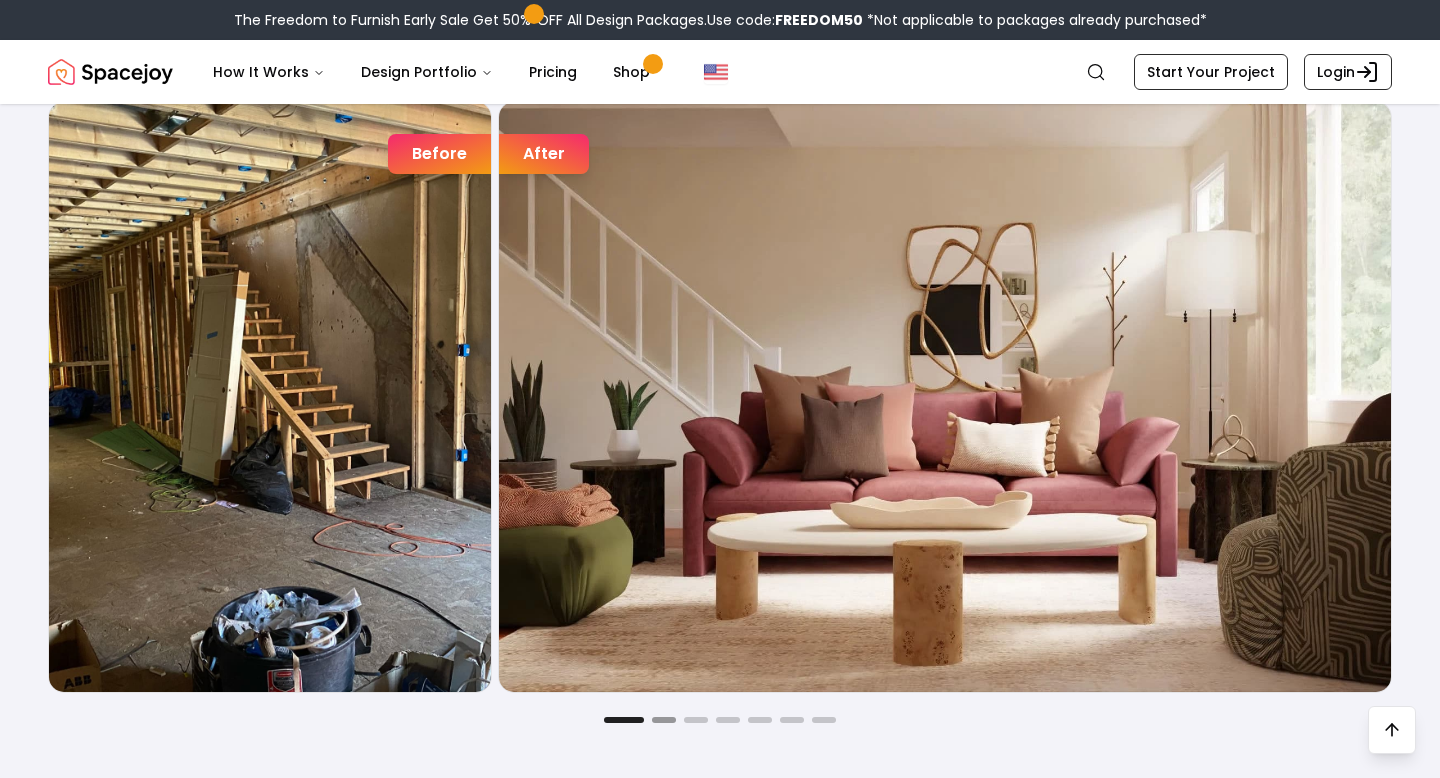 click at bounding box center [664, 720] 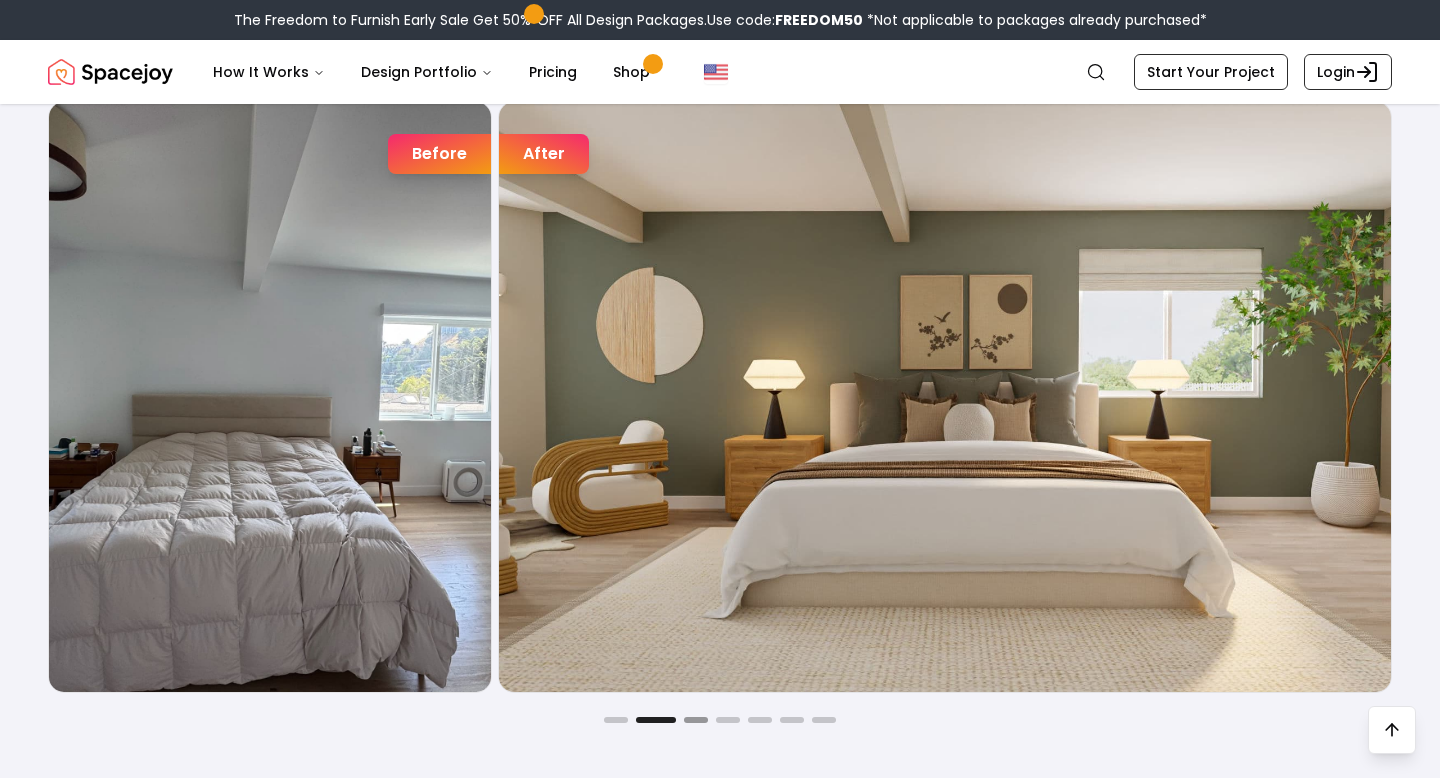 click at bounding box center (696, 720) 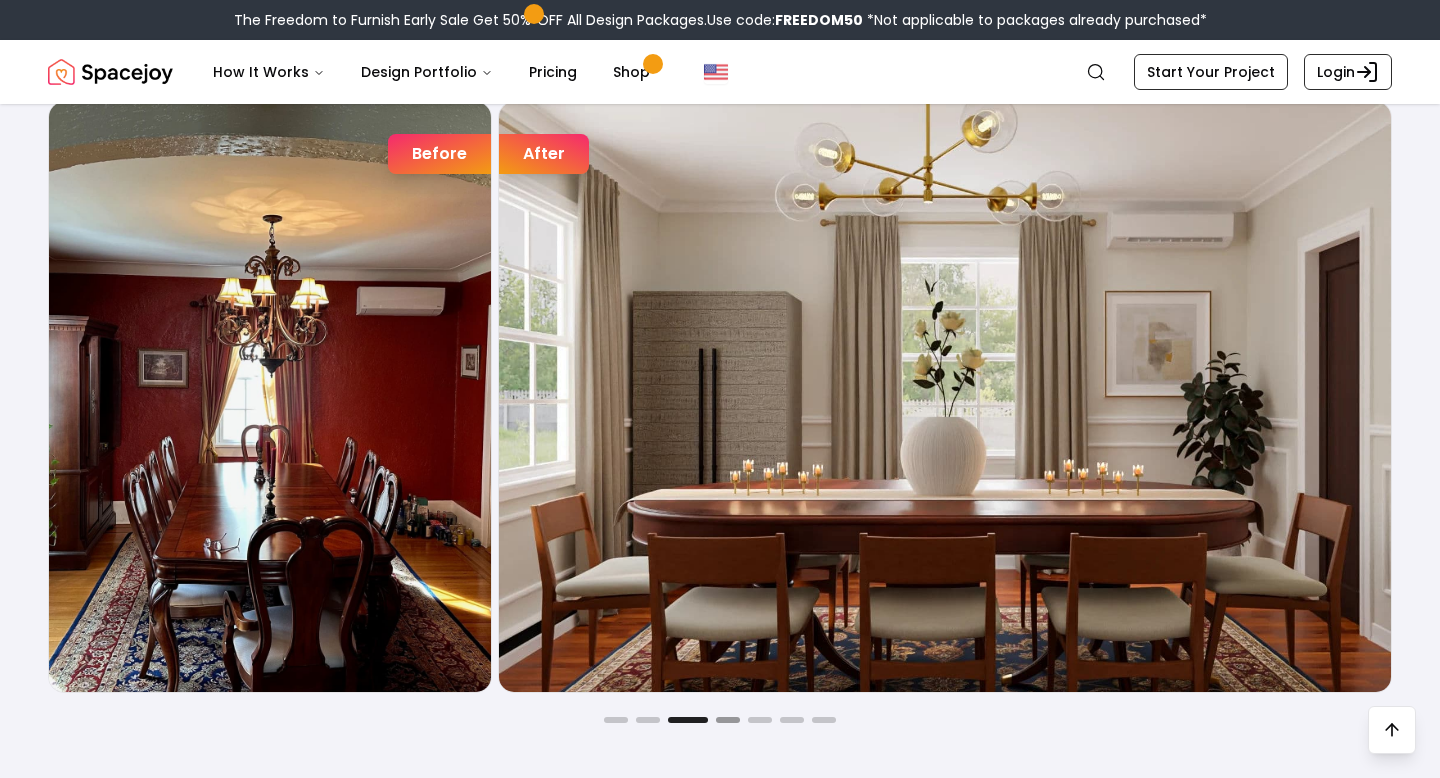 click at bounding box center (728, 720) 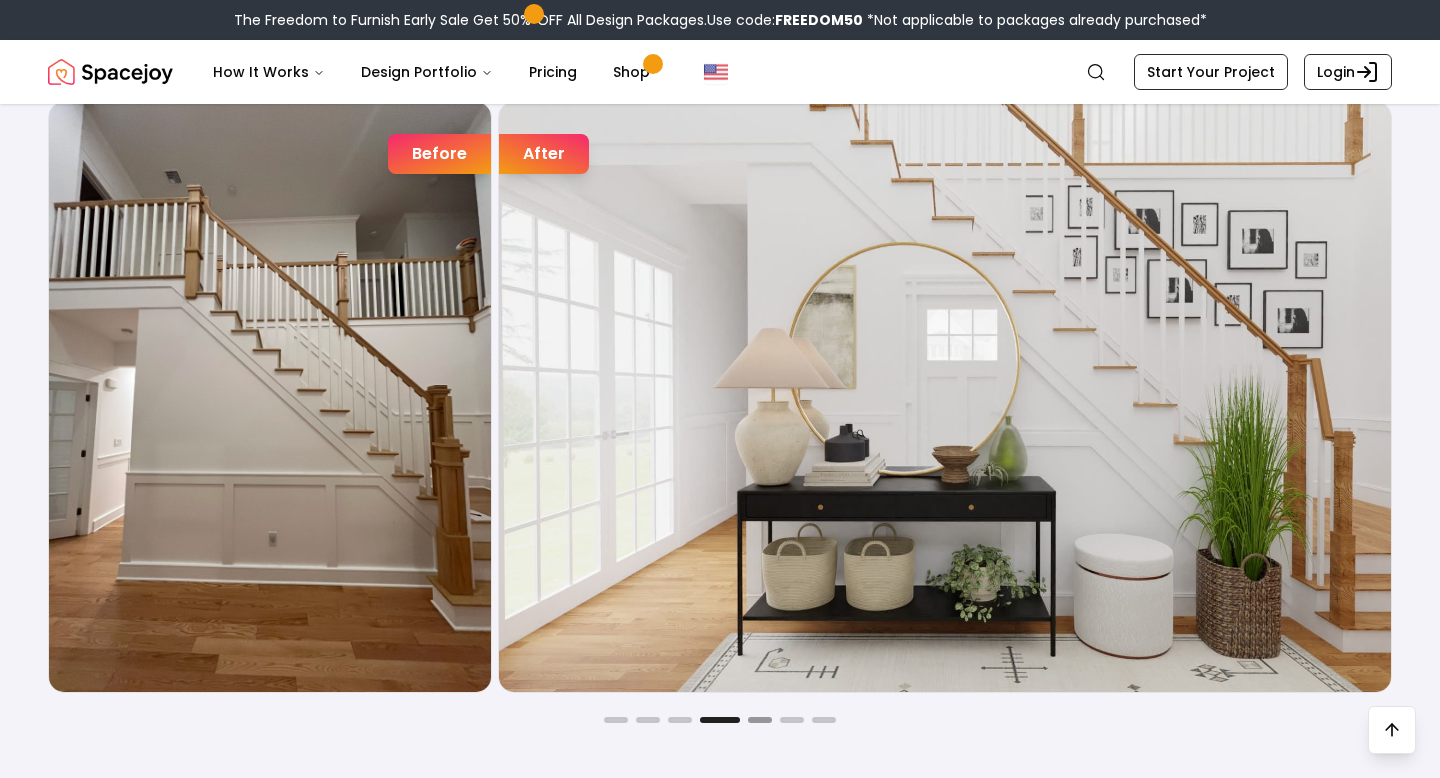 click at bounding box center [760, 720] 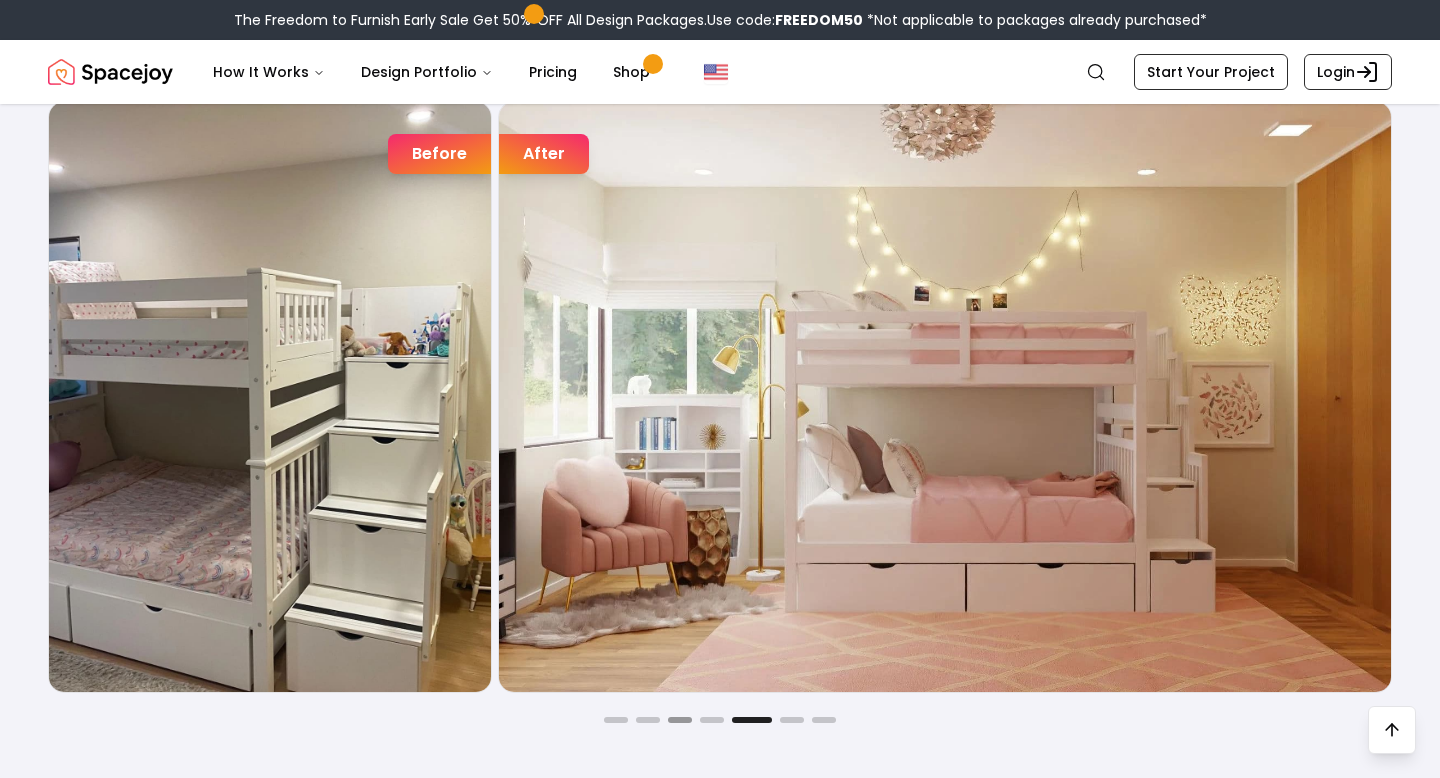 click at bounding box center (680, 720) 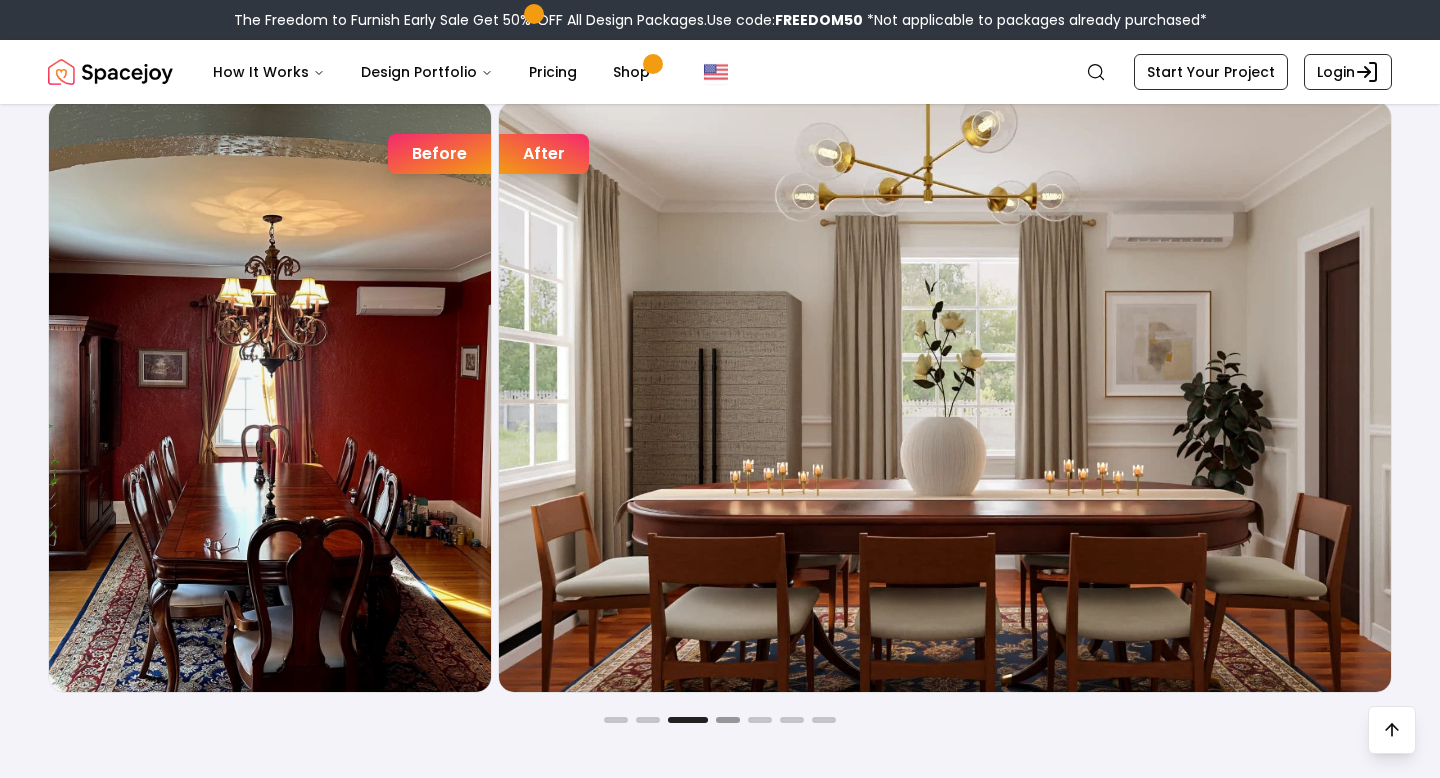click at bounding box center [728, 720] 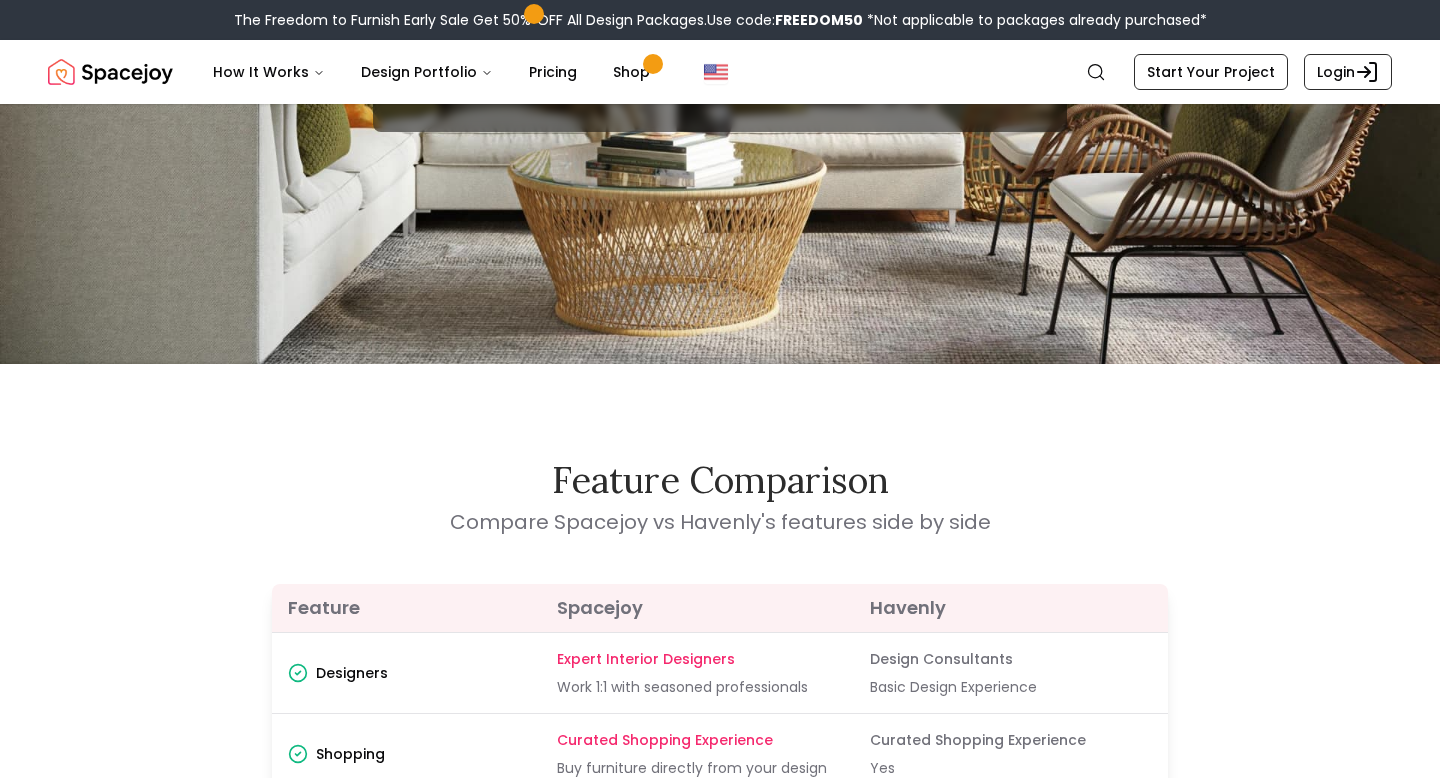 scroll, scrollTop: 385, scrollLeft: 0, axis: vertical 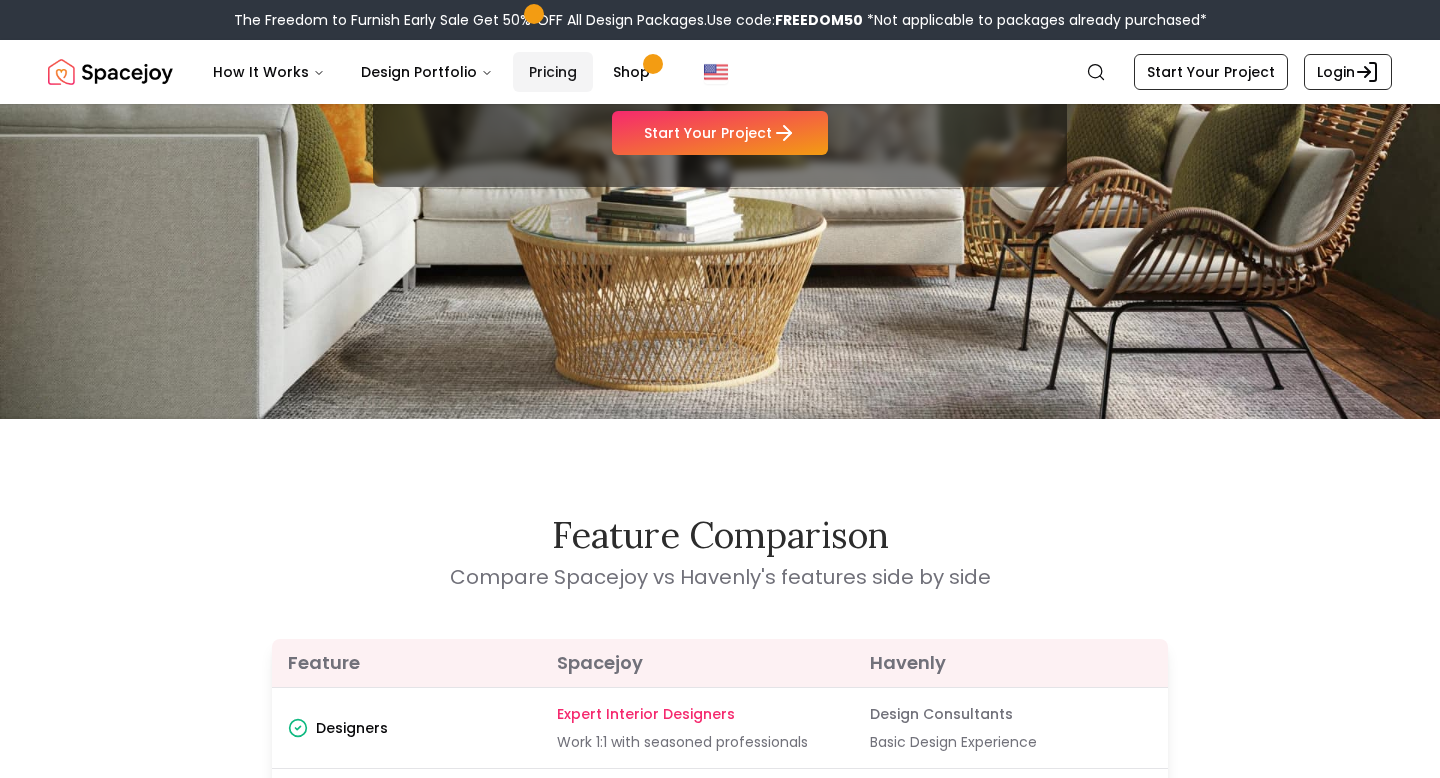 click on "Pricing" at bounding box center [553, 72] 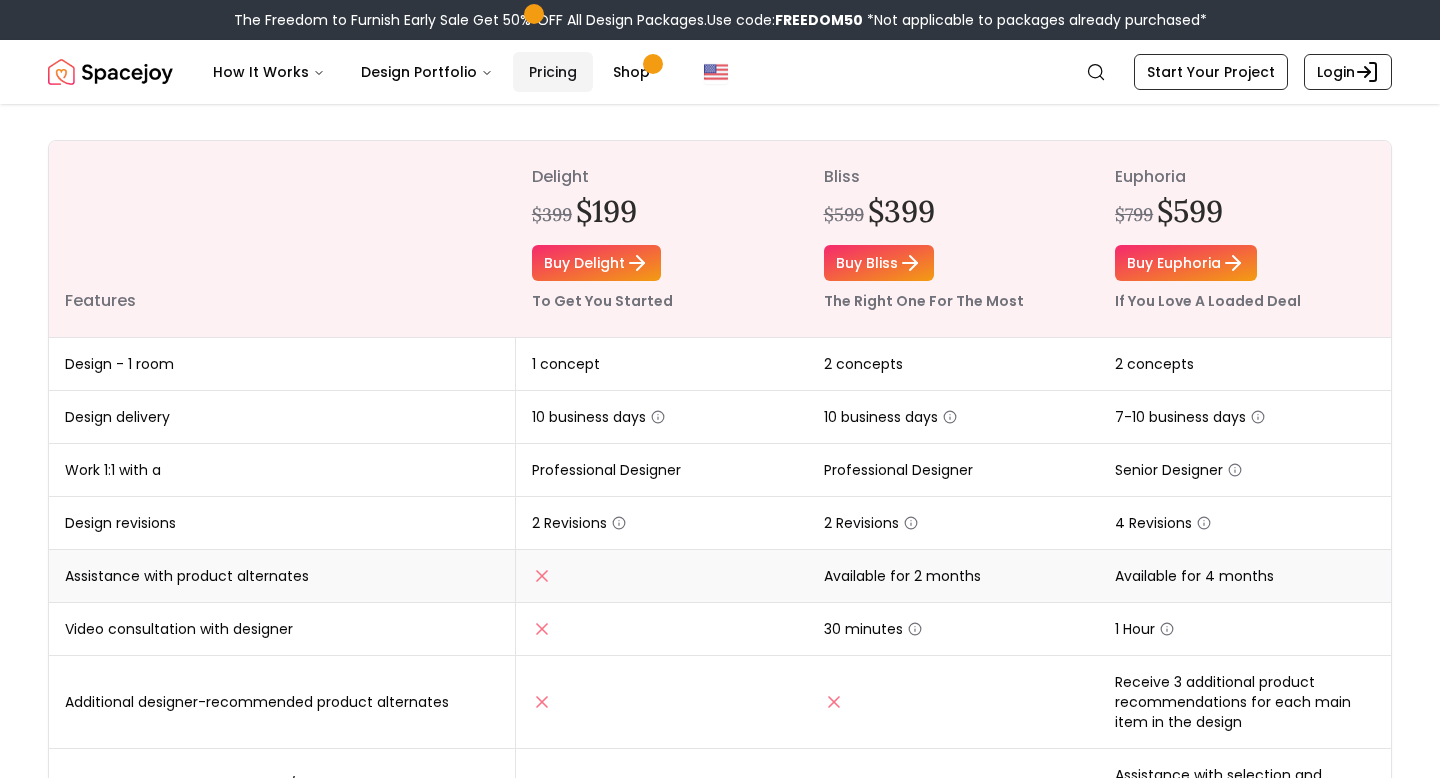 scroll, scrollTop: 221, scrollLeft: 0, axis: vertical 